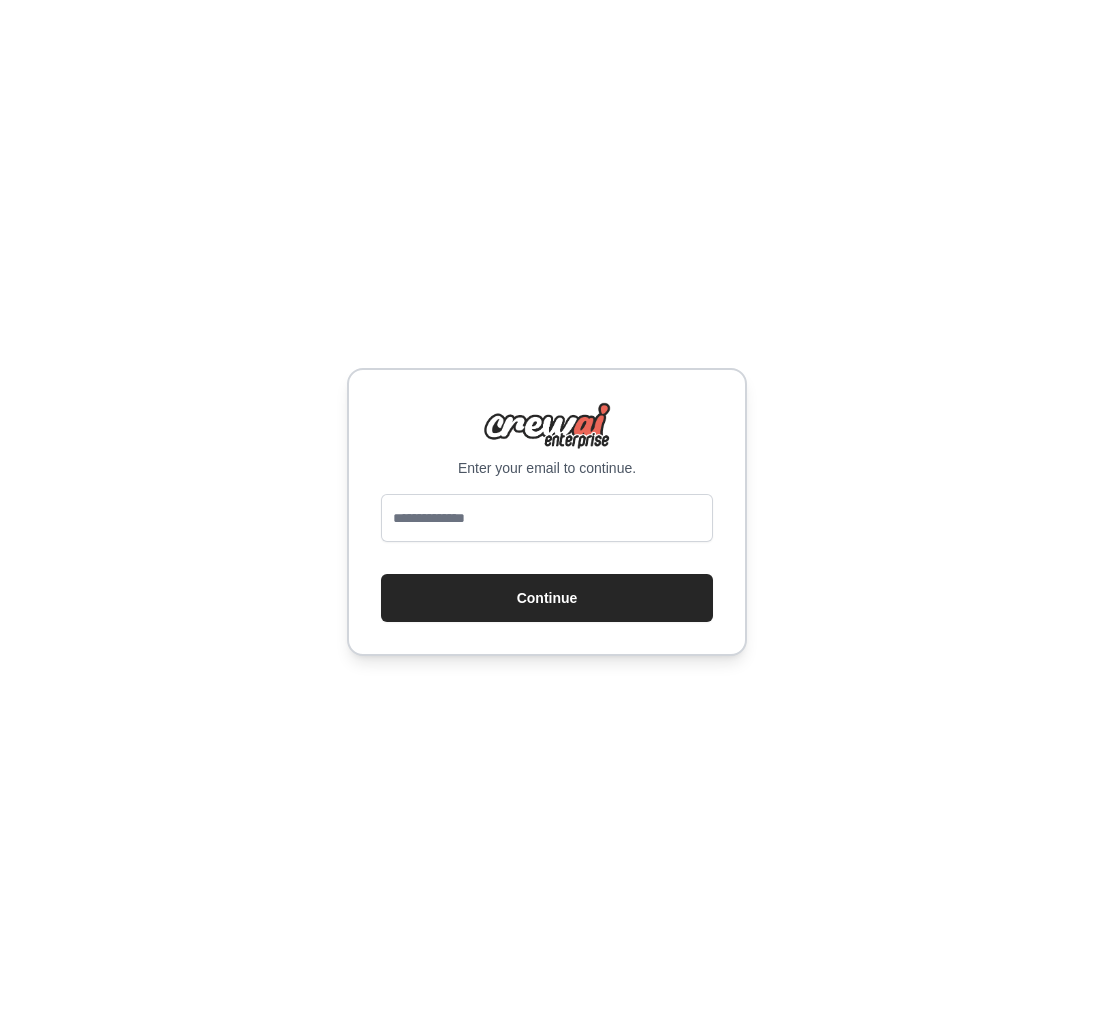 scroll, scrollTop: 0, scrollLeft: 0, axis: both 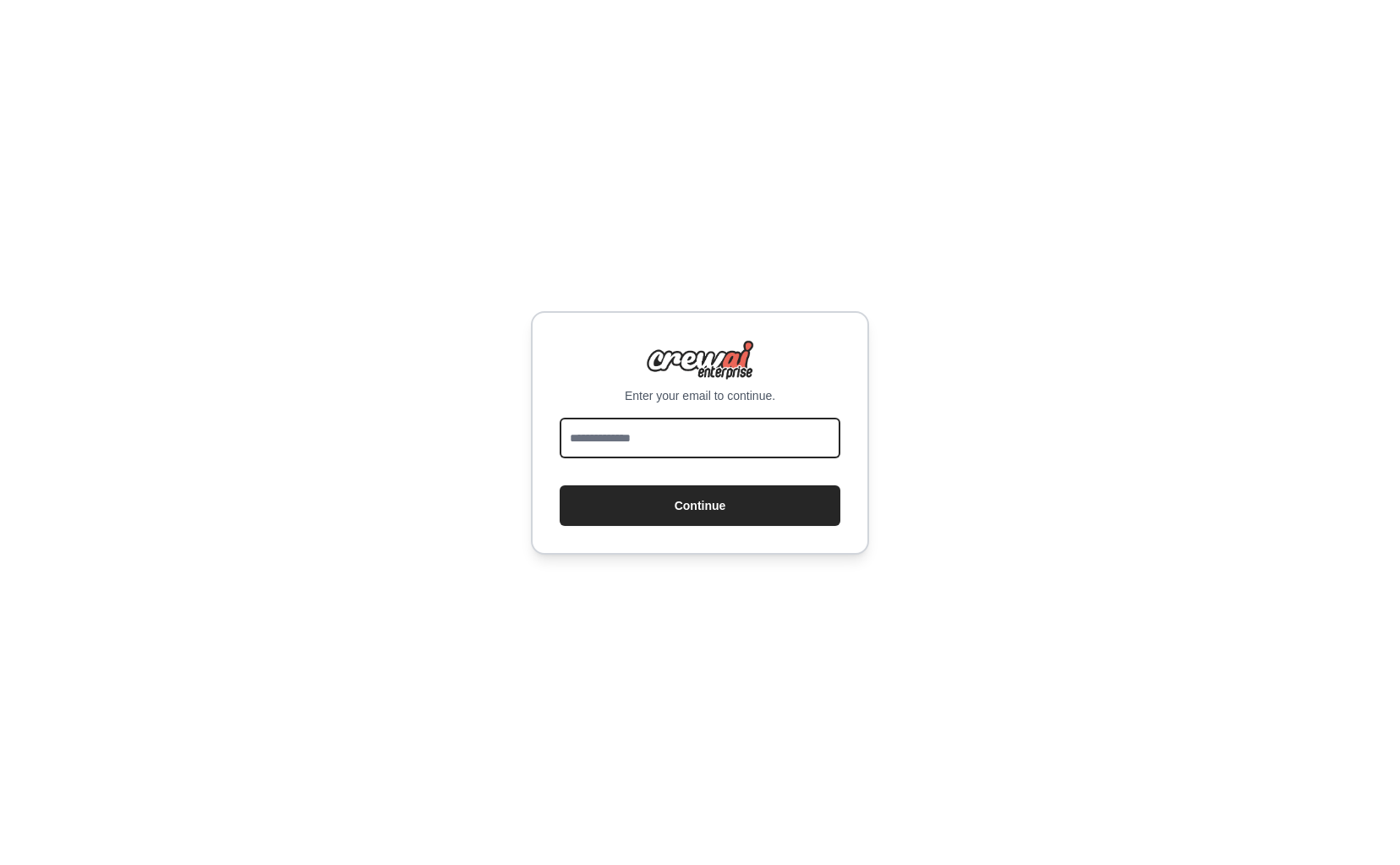click at bounding box center (700, 438) 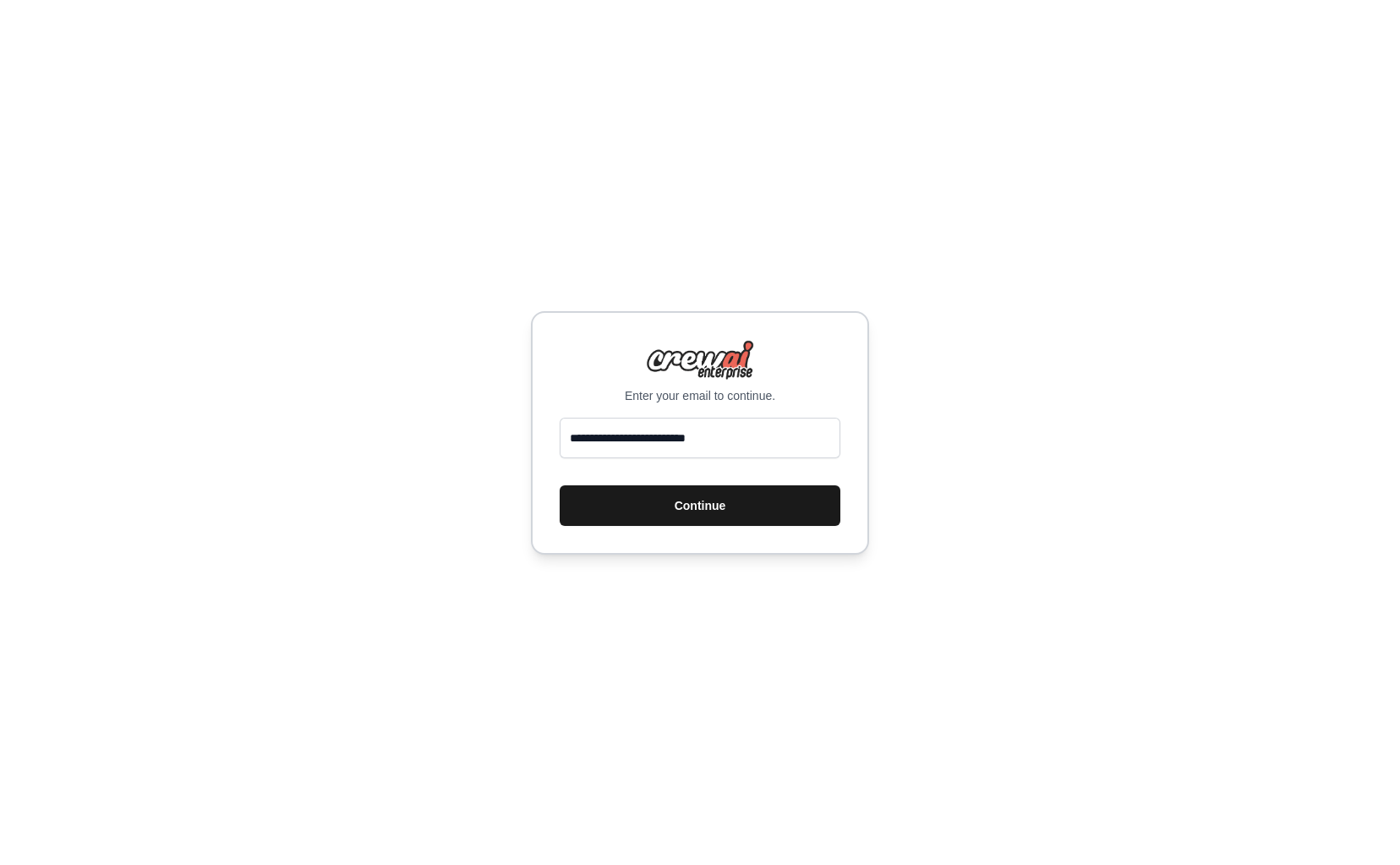 click on "Continue" at bounding box center (700, 506) 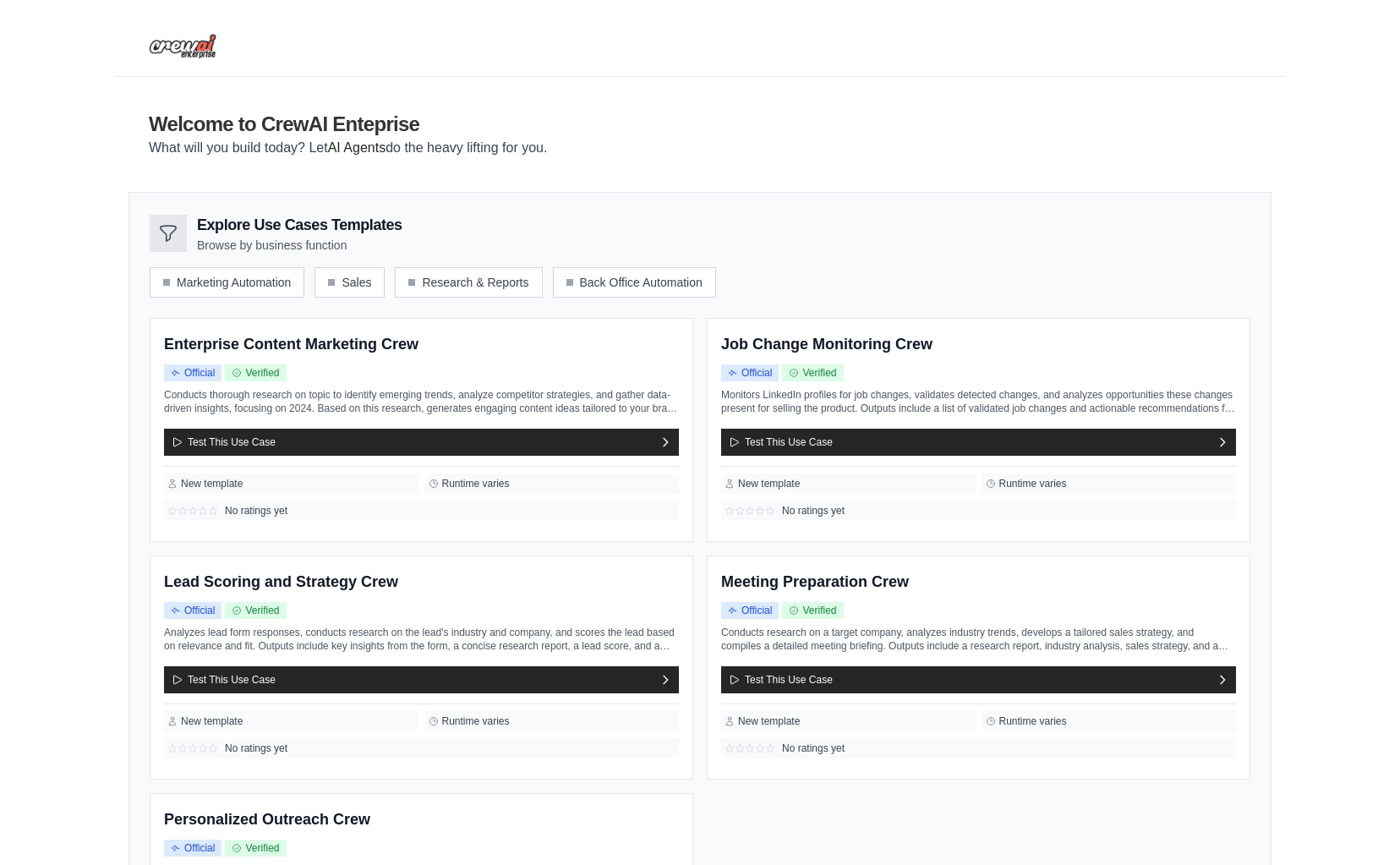 scroll, scrollTop: 0, scrollLeft: 0, axis: both 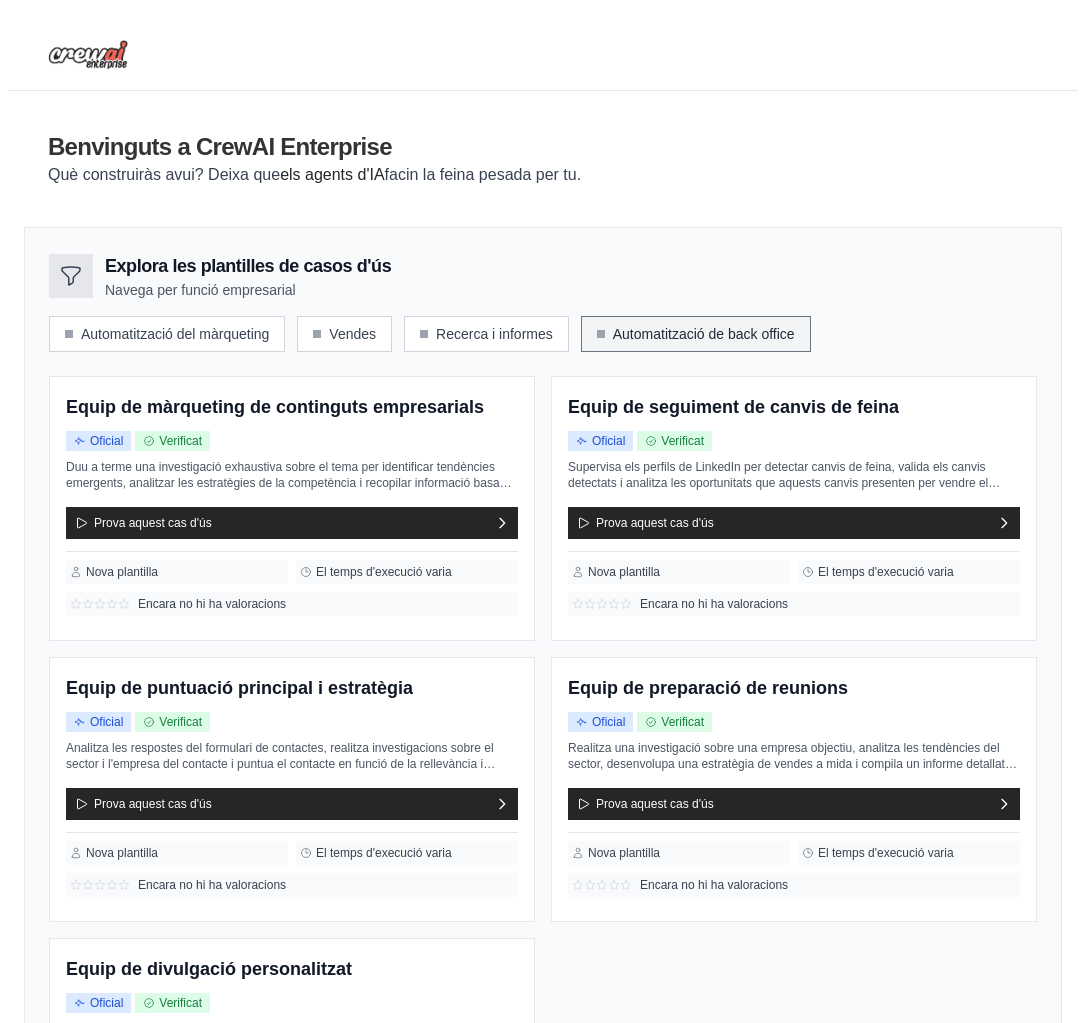 click on "Automatització de back office" at bounding box center (696, 334) 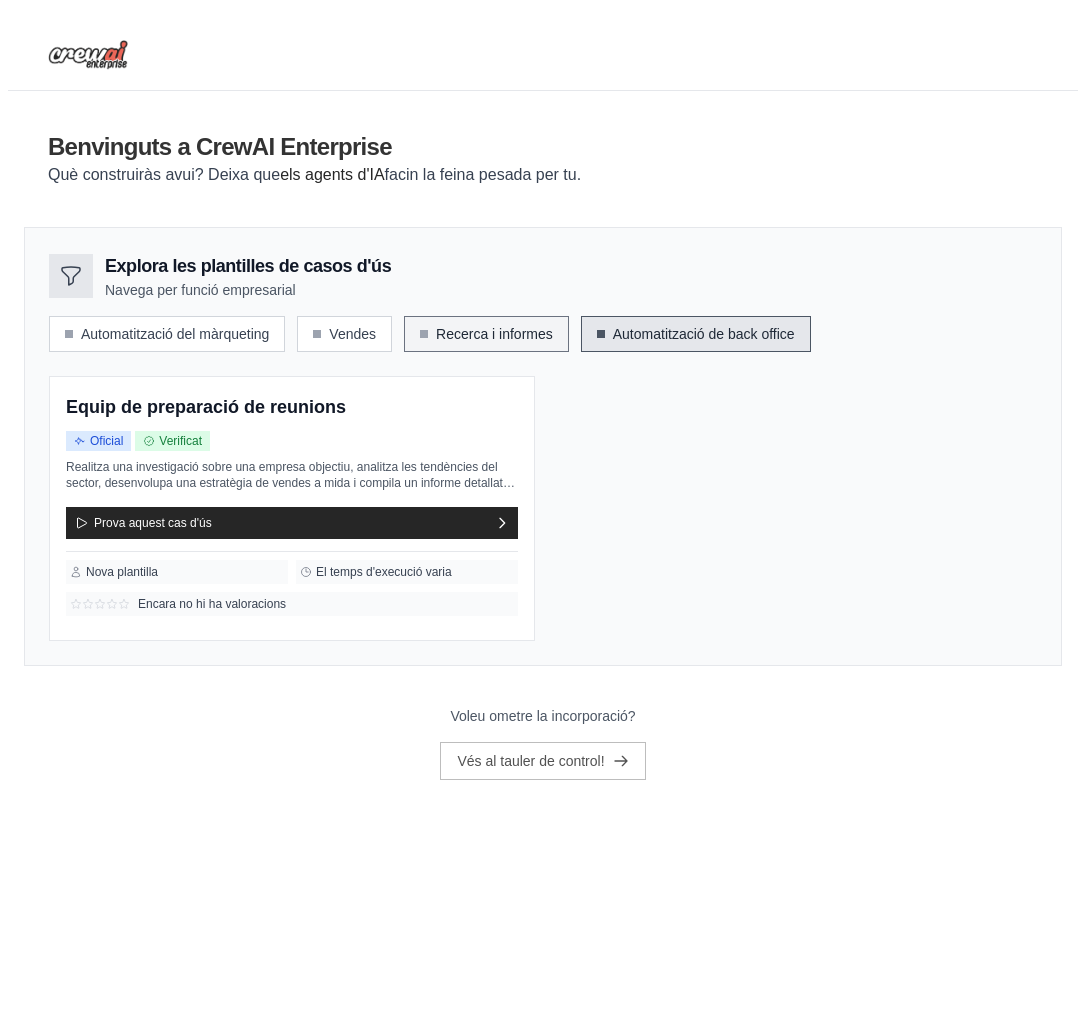 click on "Recerca i informes" at bounding box center (494, 334) 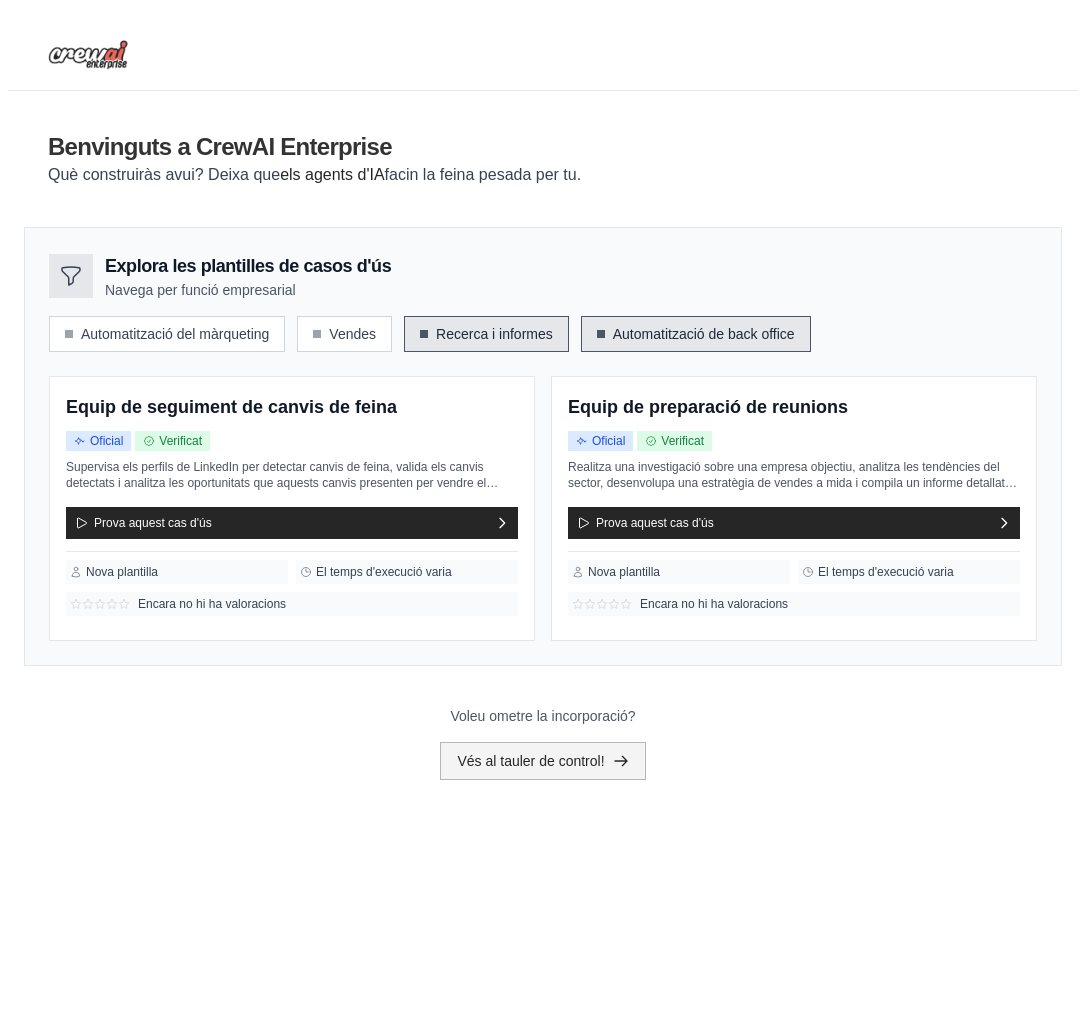 click on "Vés al tauler de control!" at bounding box center [530, 761] 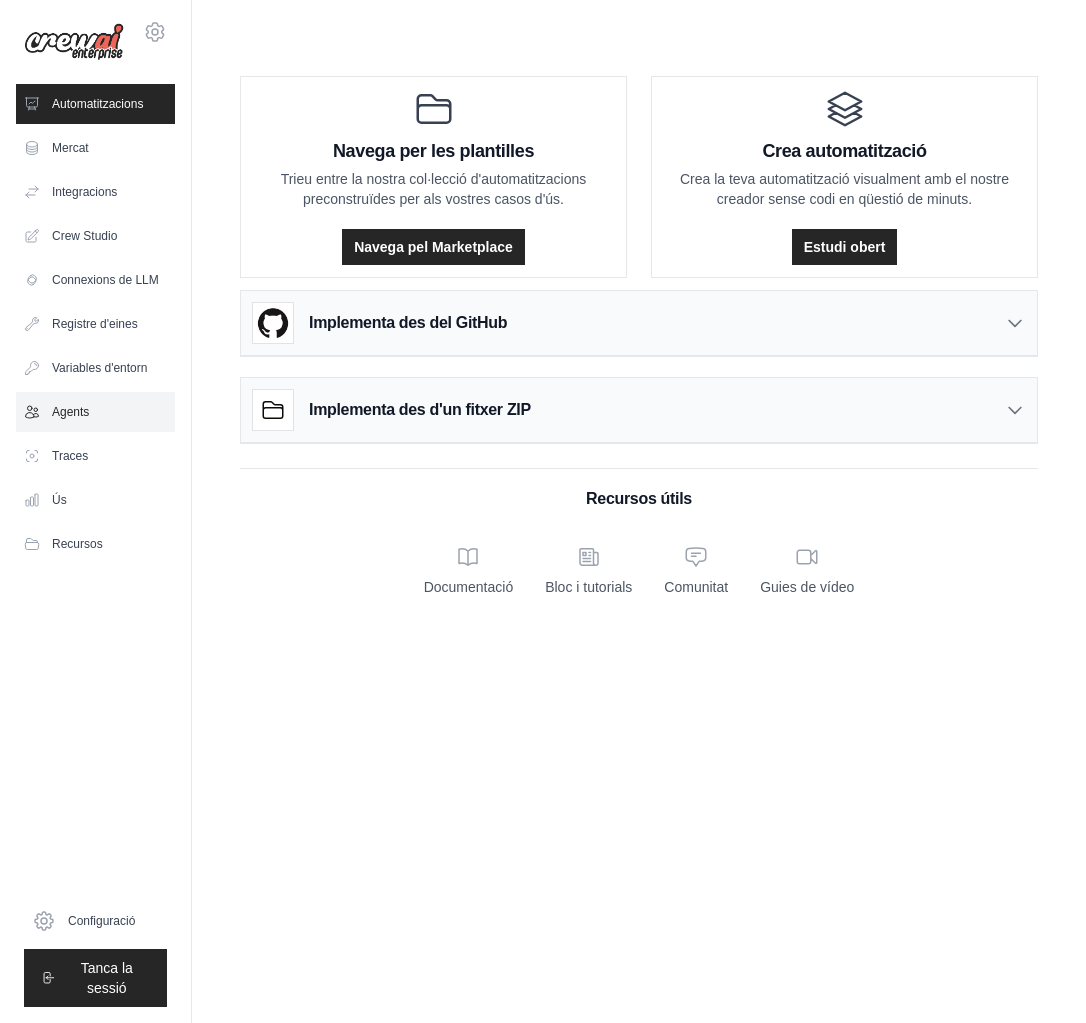 click on "Agents" at bounding box center [70, 412] 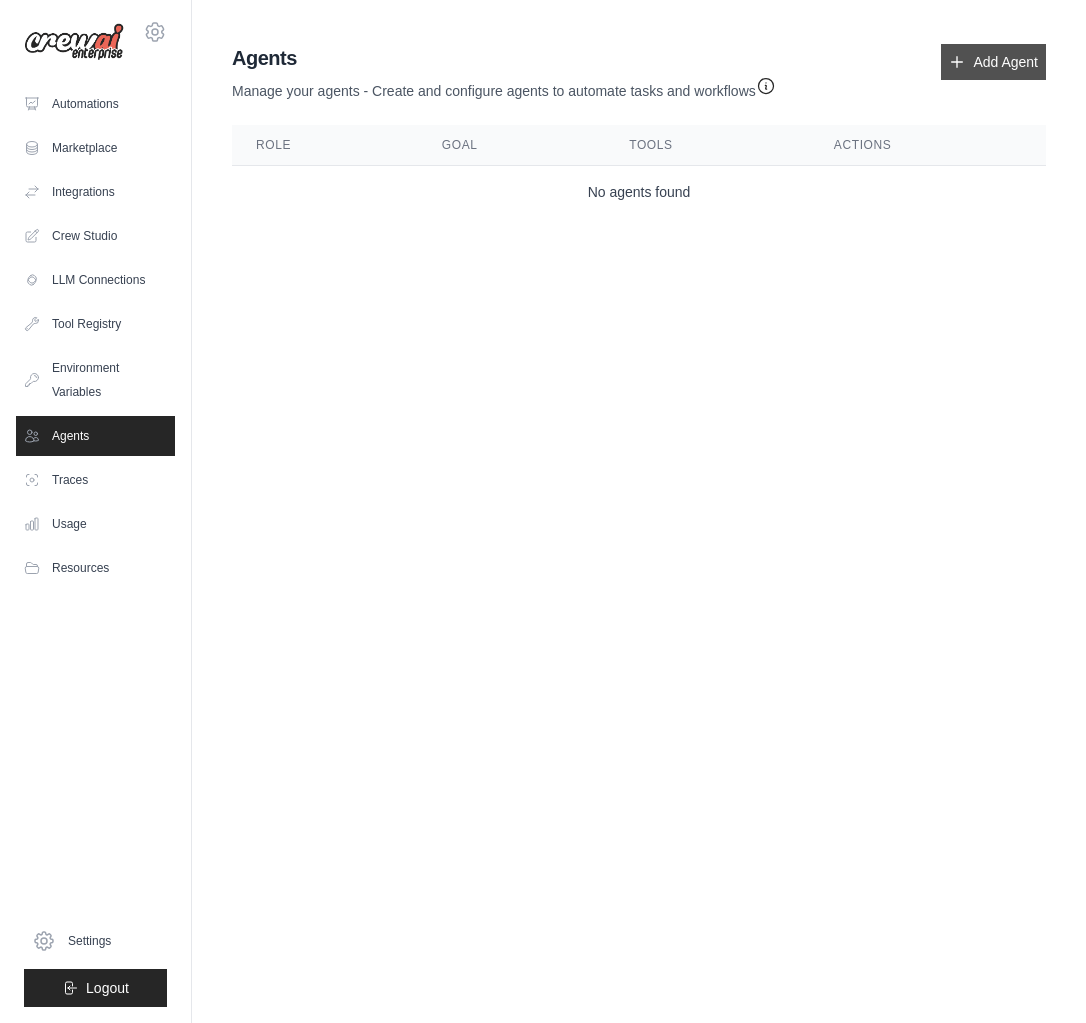 click on "Add Agent" at bounding box center (993, 62) 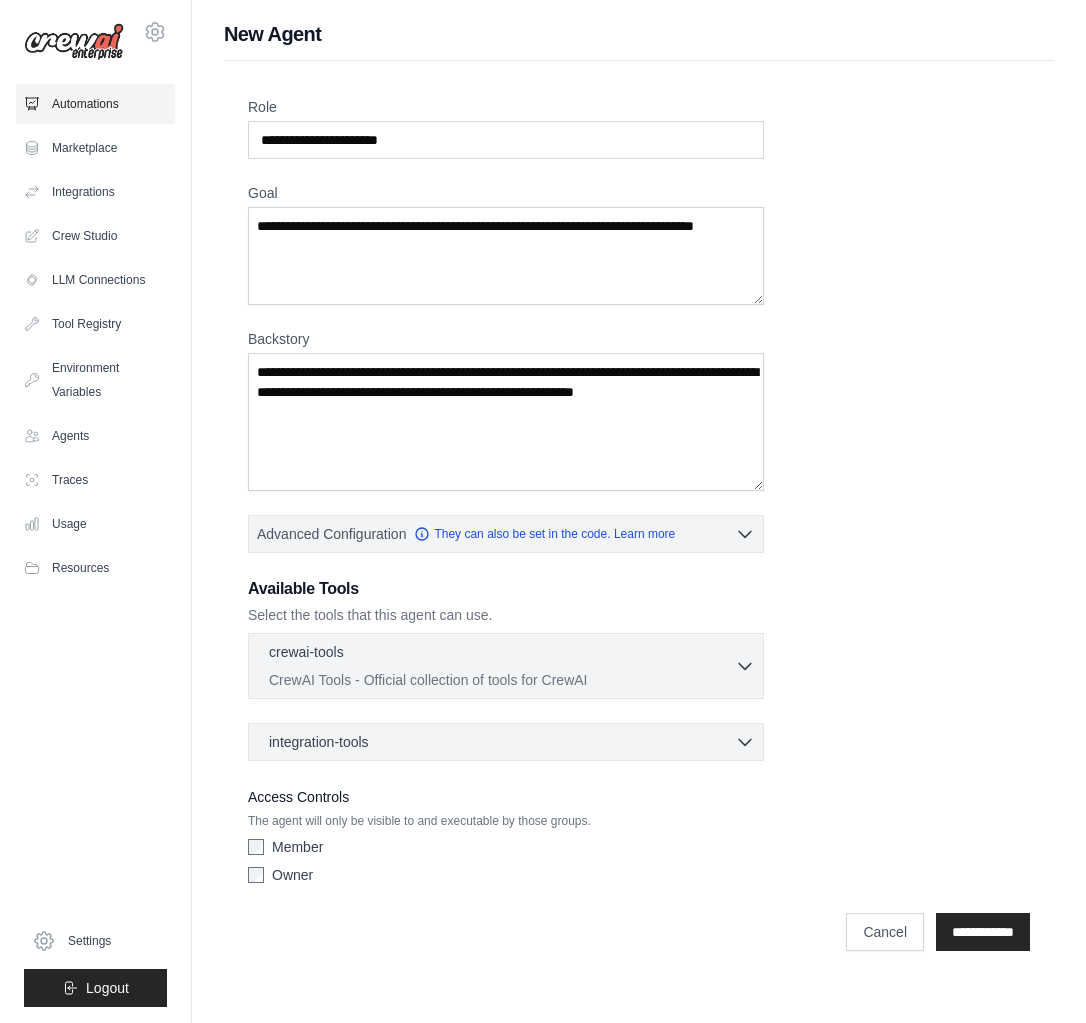 click on "Automations" at bounding box center (95, 104) 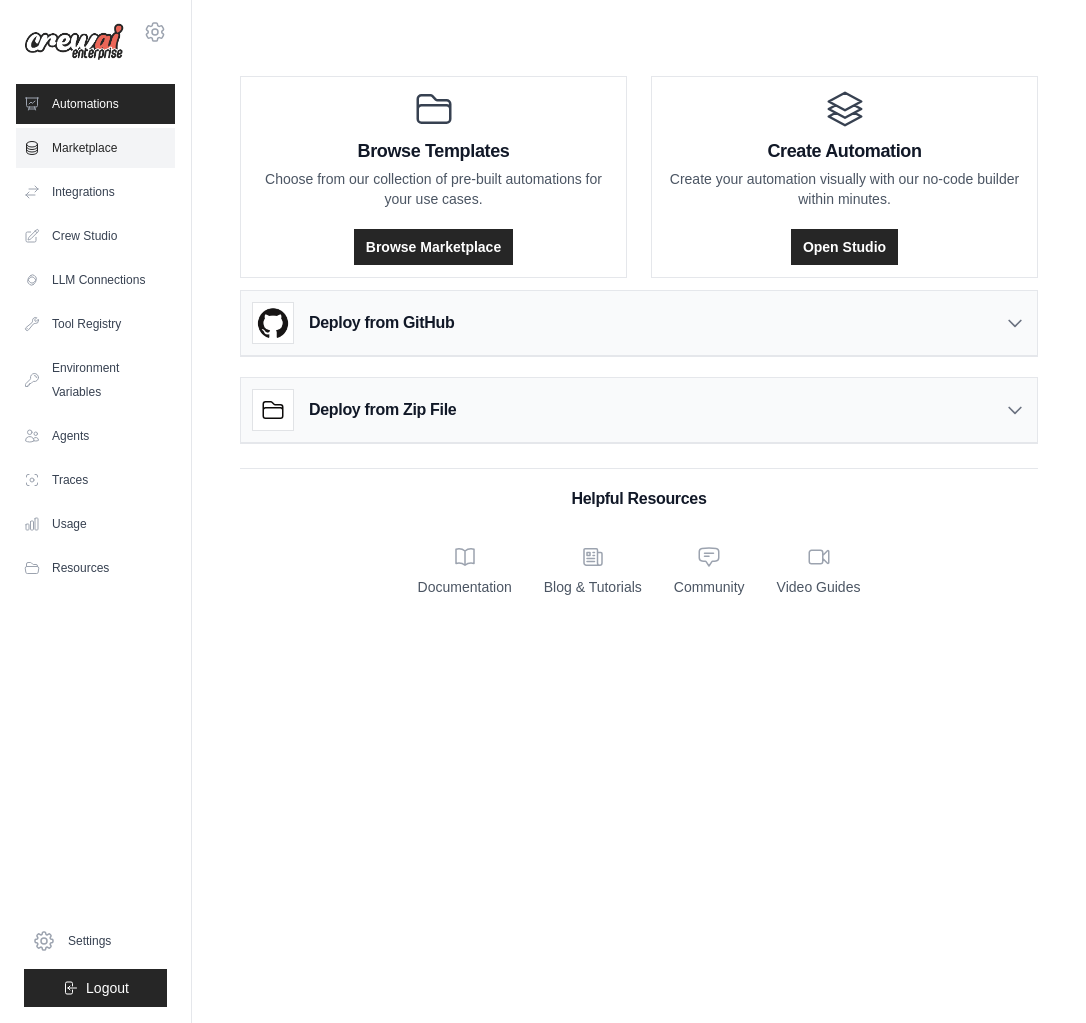 click on "Marketplace" at bounding box center [95, 148] 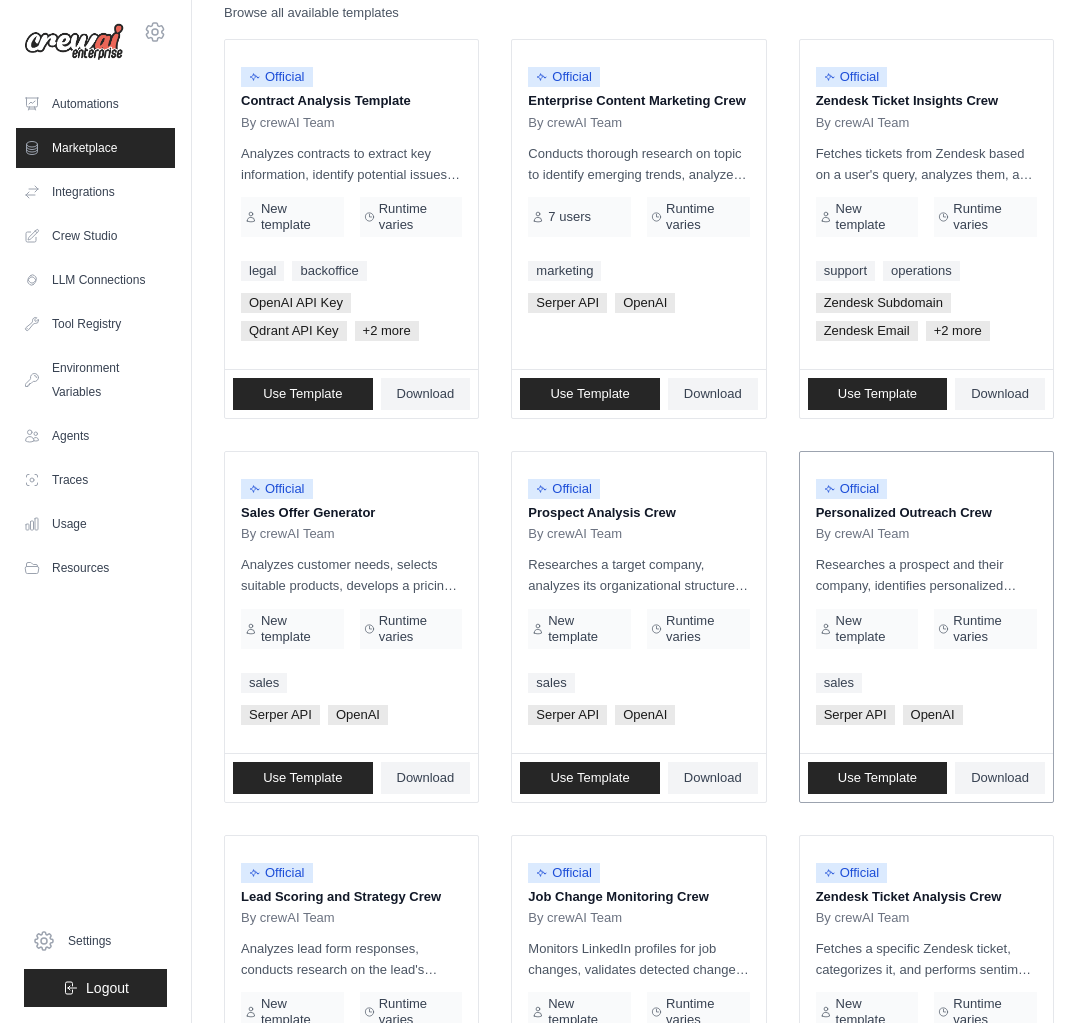 scroll, scrollTop: 227, scrollLeft: 0, axis: vertical 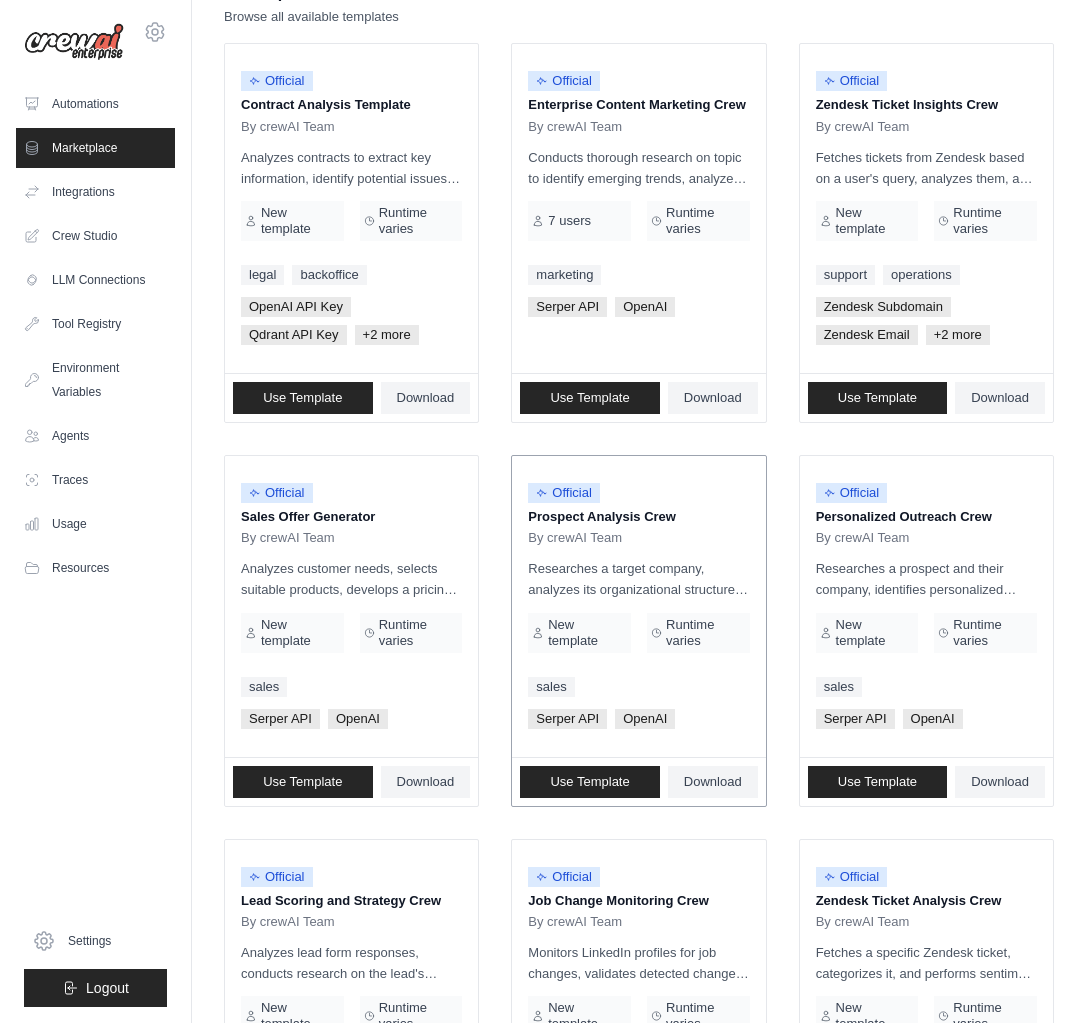 click on "OpenAI" at bounding box center (645, 719) 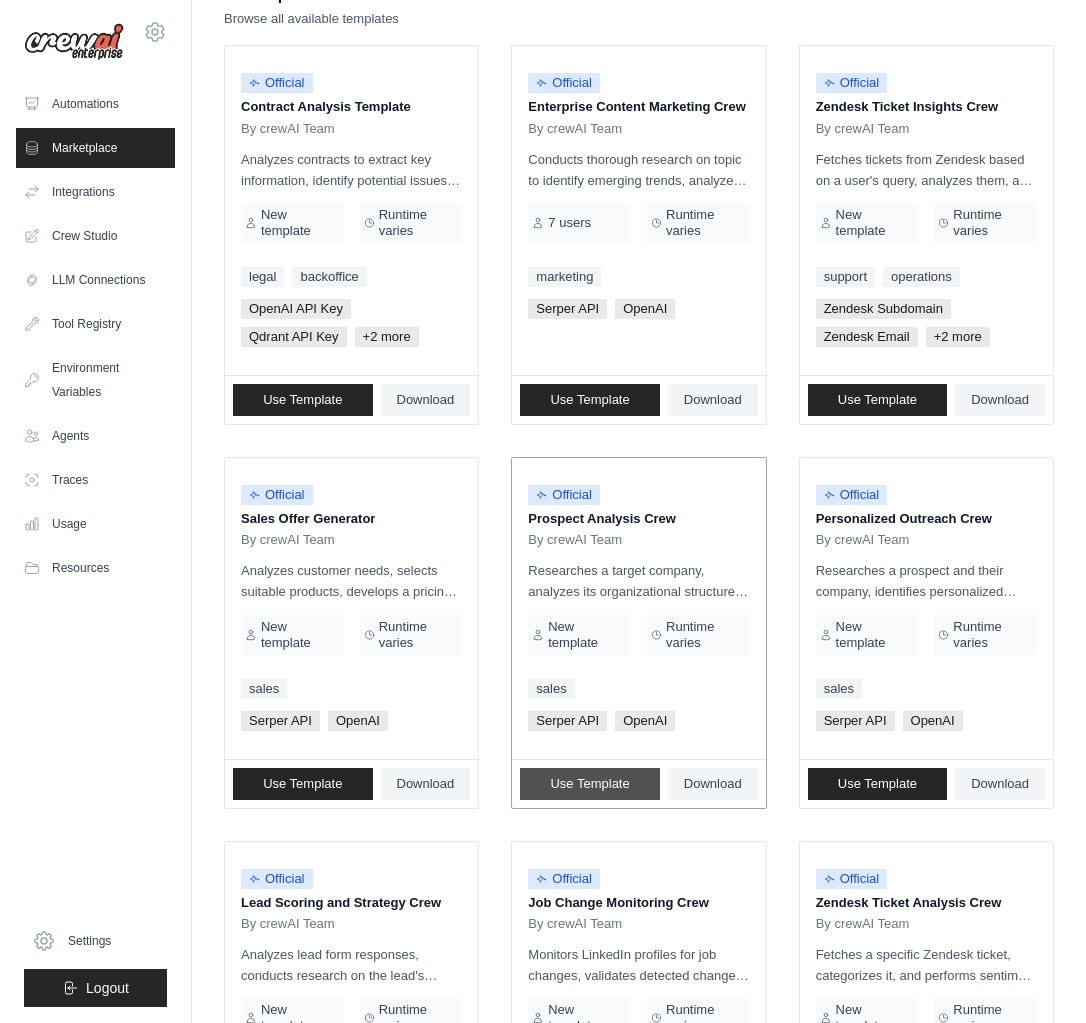 scroll, scrollTop: 229, scrollLeft: 0, axis: vertical 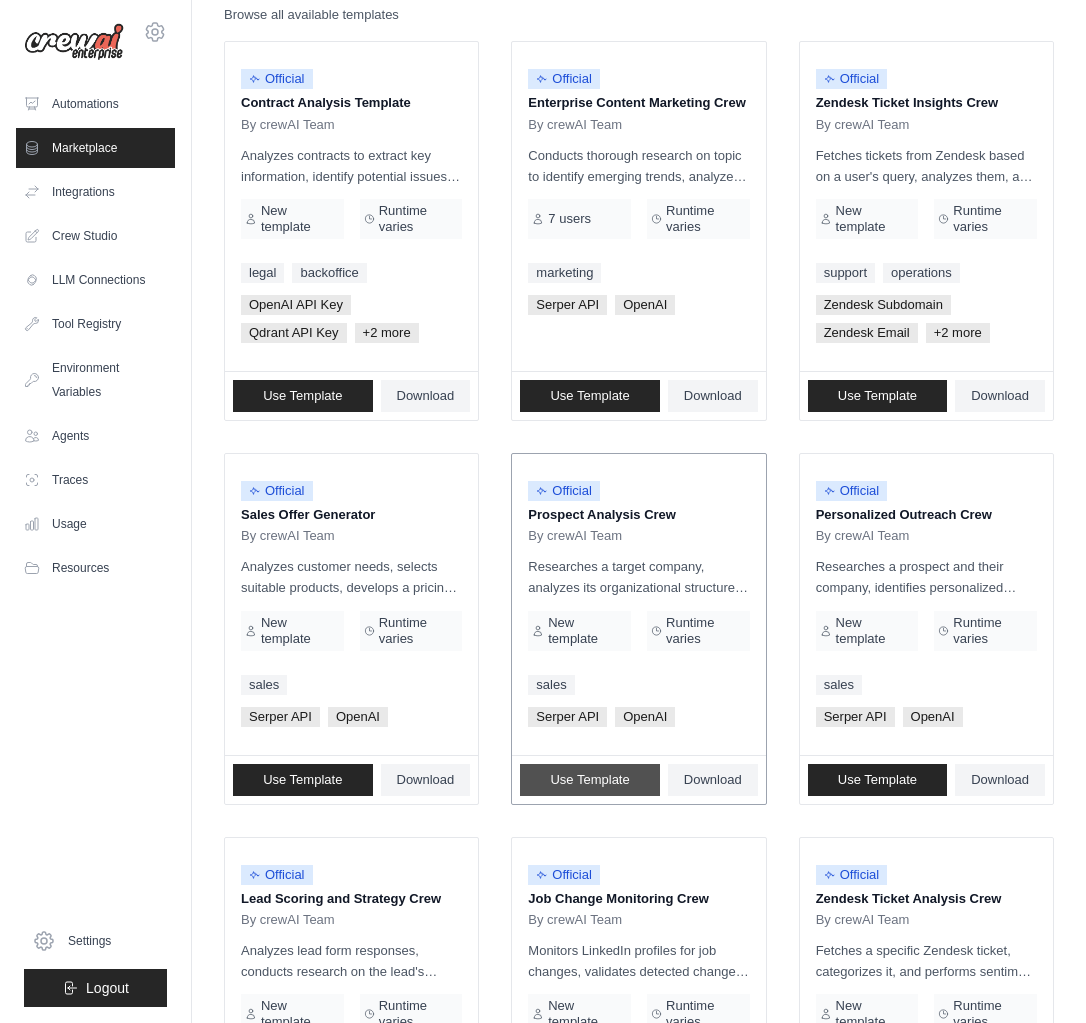 click on "Use Template" at bounding box center [589, 780] 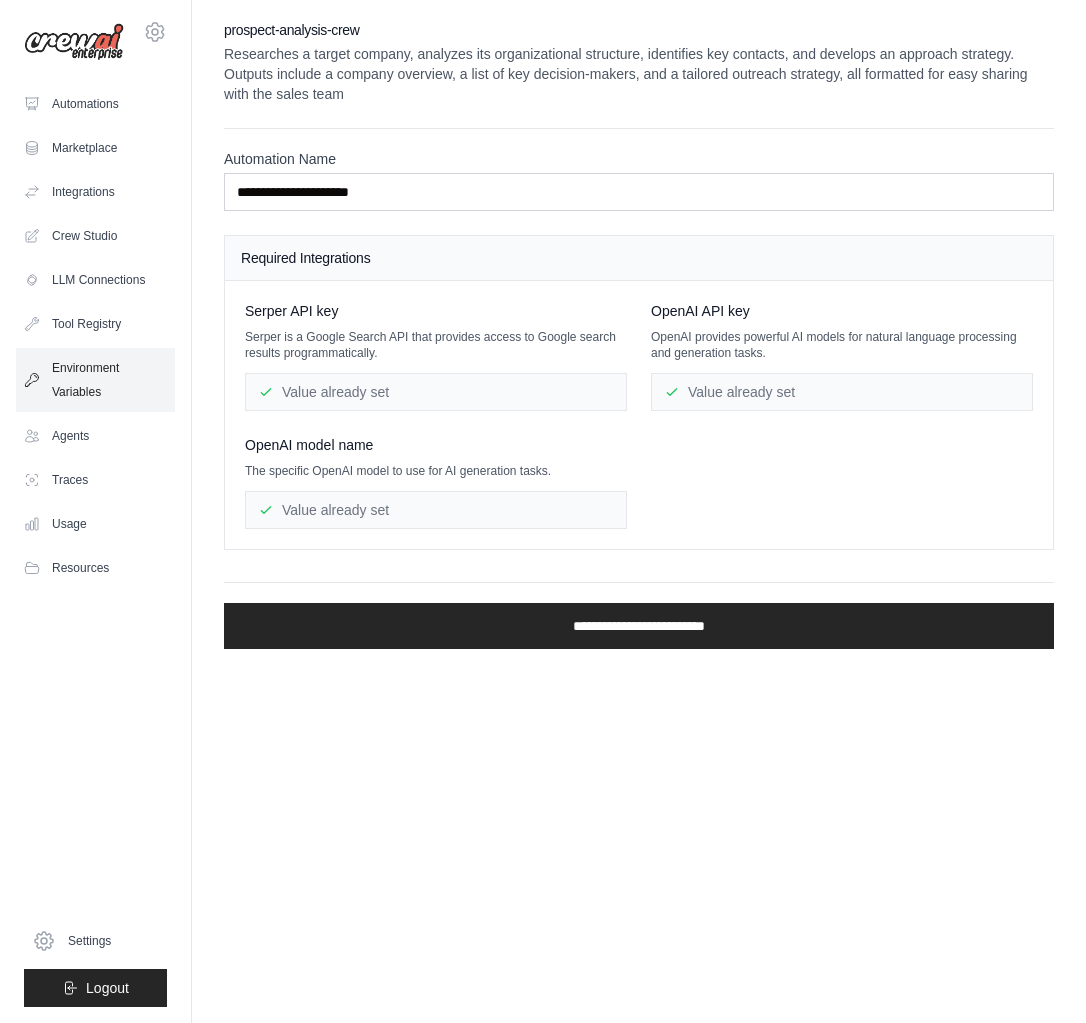 click on "Environment Variables" at bounding box center (95, 380) 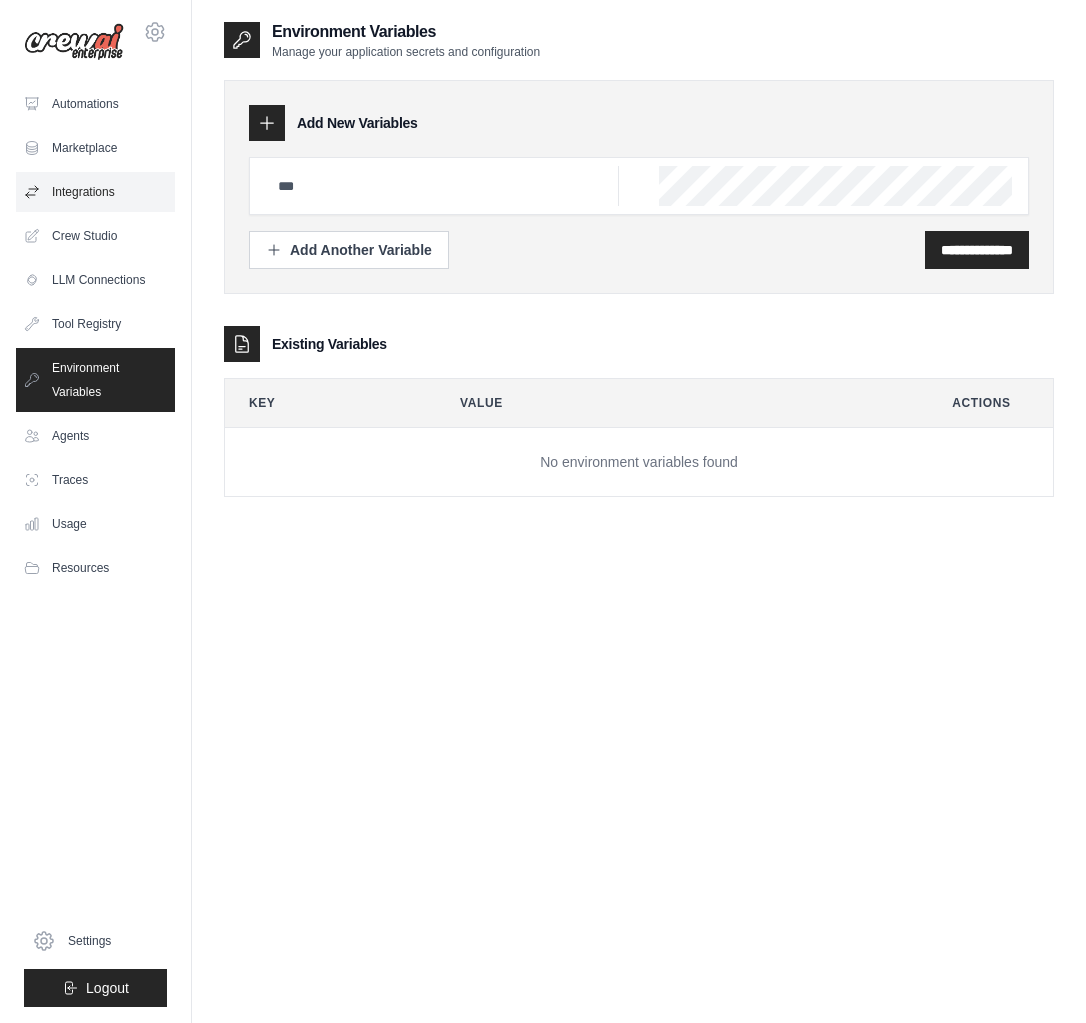 click on "Integrations" at bounding box center (95, 192) 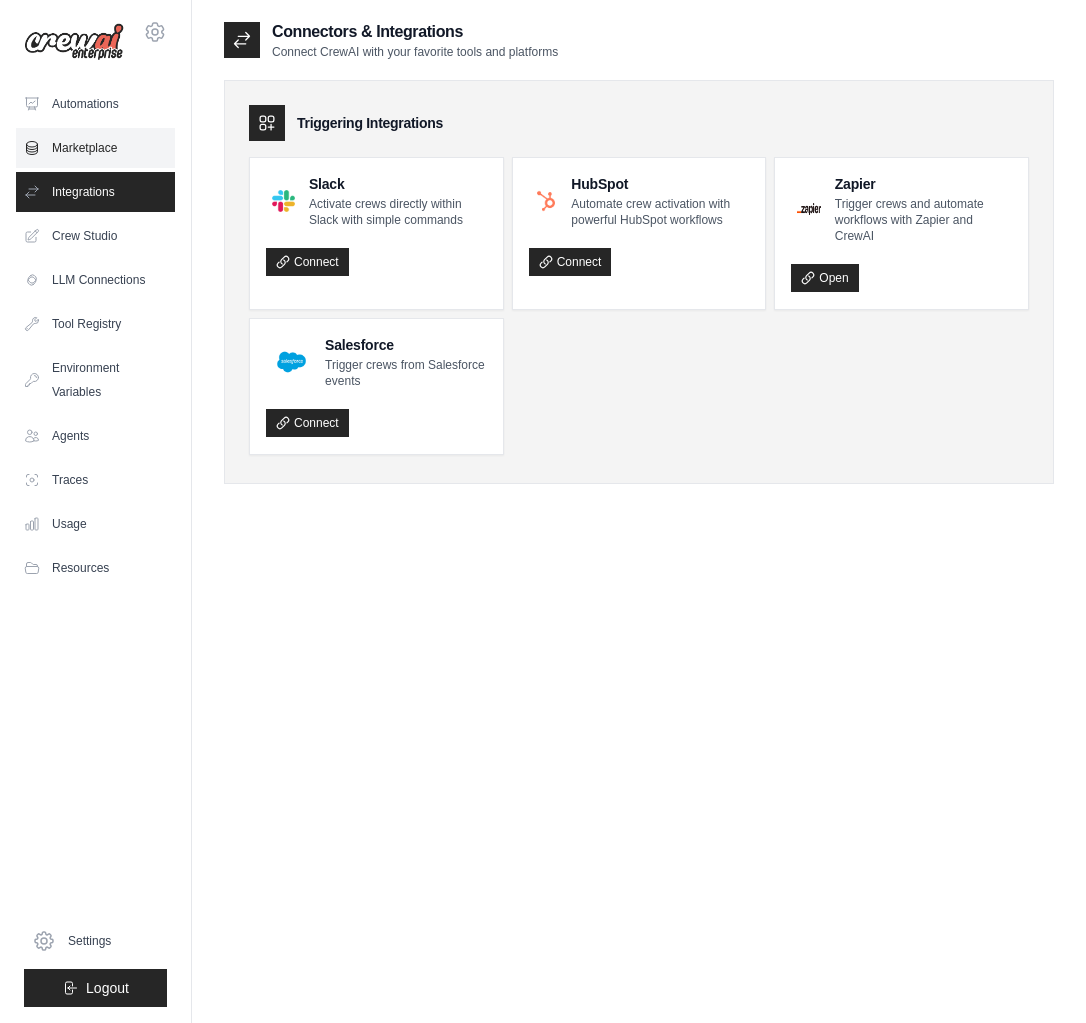 click on "Marketplace" at bounding box center [95, 148] 